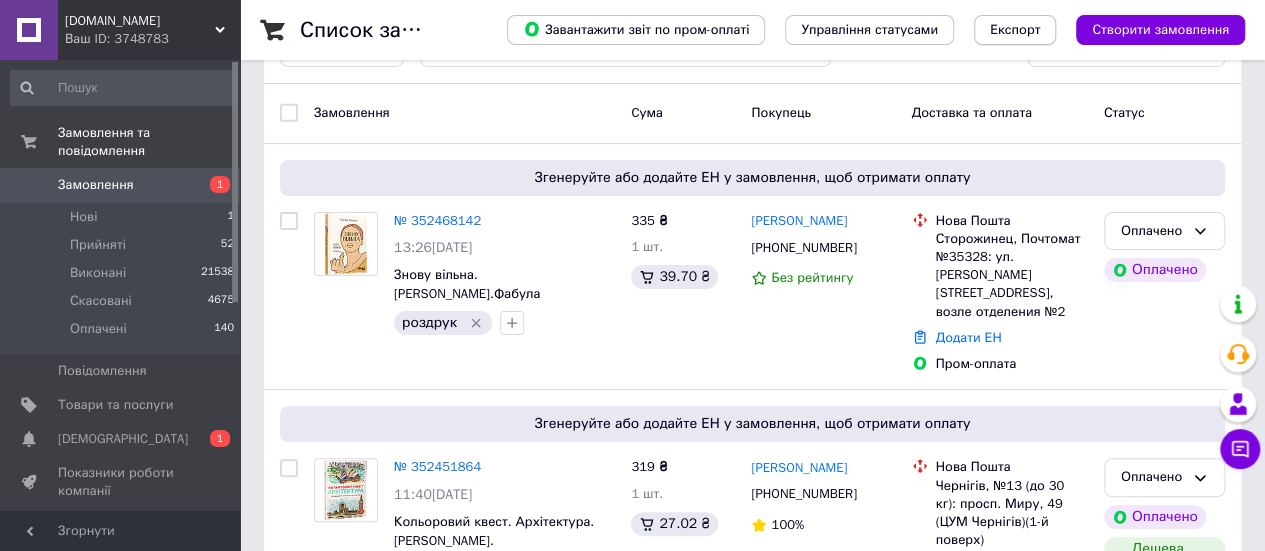 scroll, scrollTop: 100, scrollLeft: 0, axis: vertical 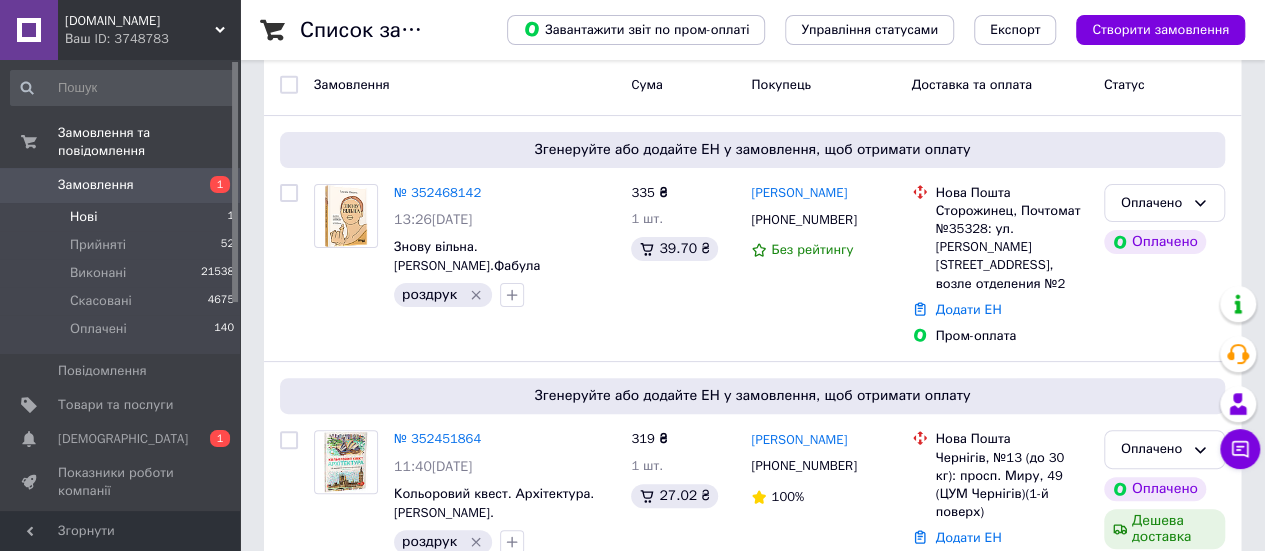 click on "Нові" at bounding box center (83, 217) 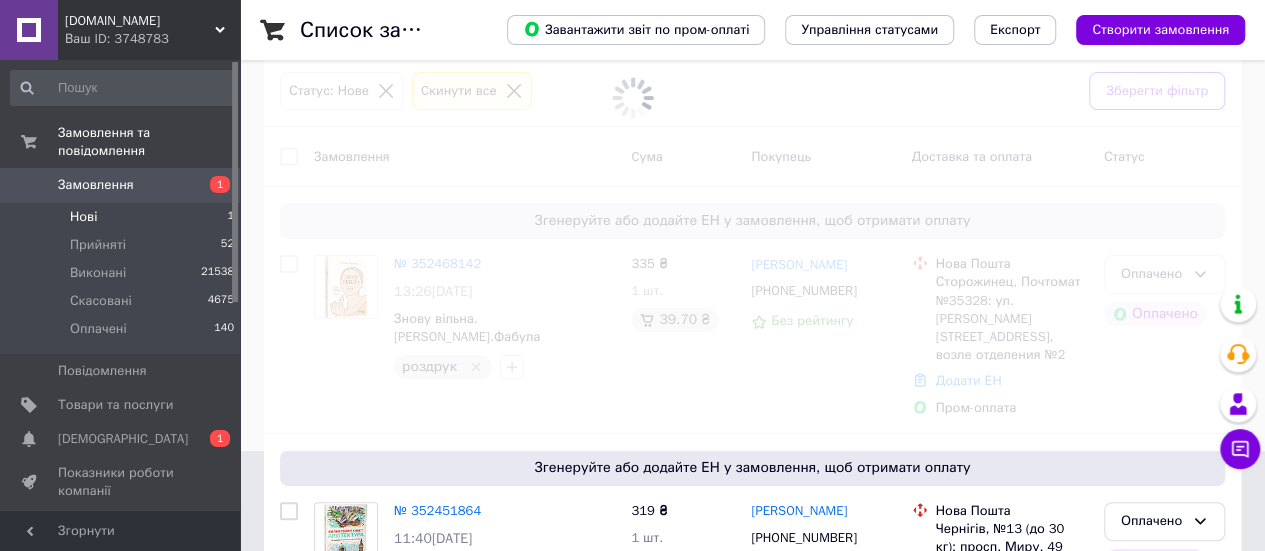 scroll, scrollTop: 0, scrollLeft: 0, axis: both 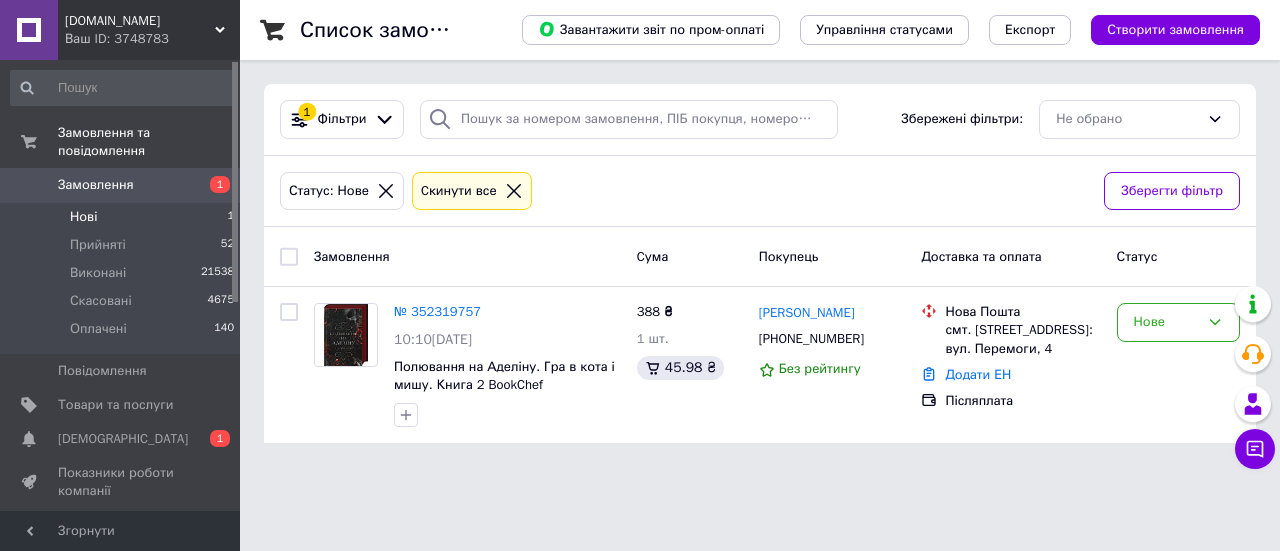 drag, startPoint x: 460, startPoint y: 306, endPoint x: 424, endPoint y: 466, distance: 164 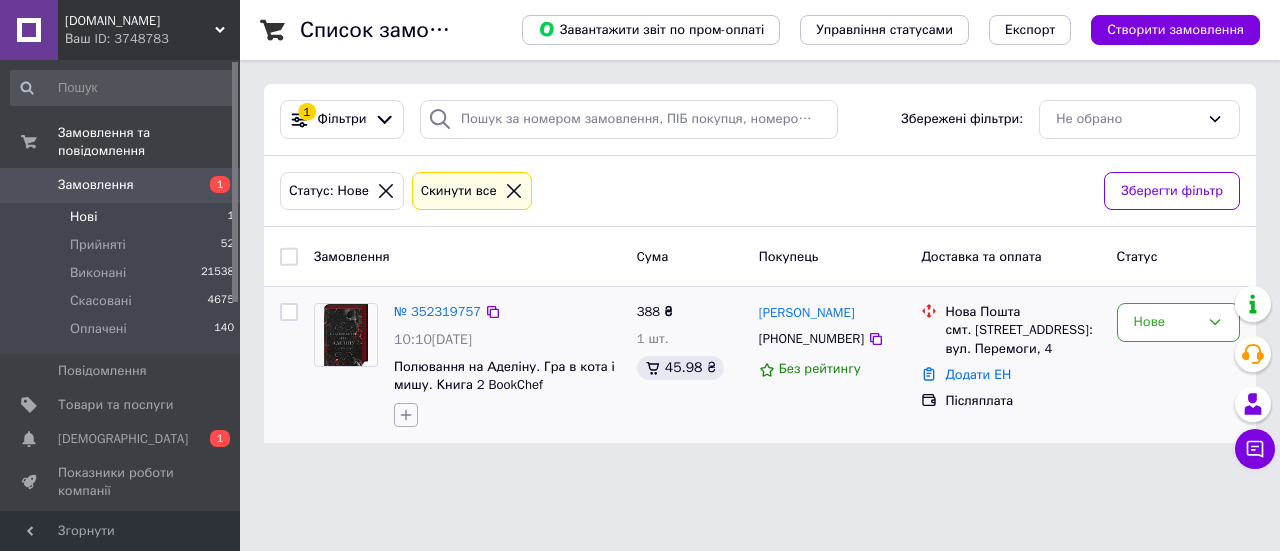 click 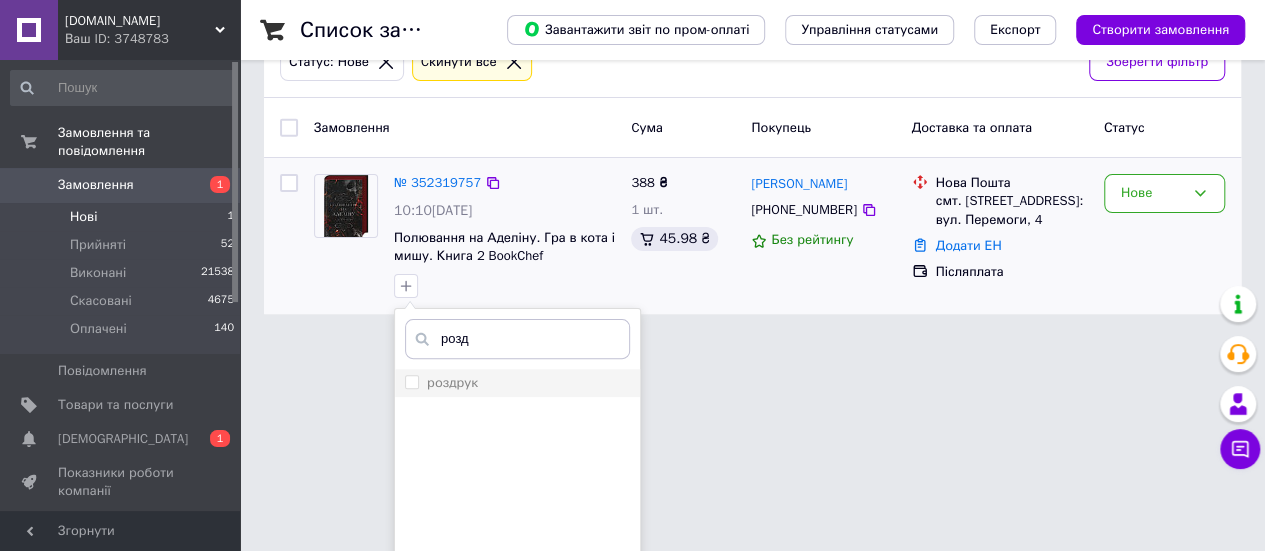 scroll, scrollTop: 200, scrollLeft: 0, axis: vertical 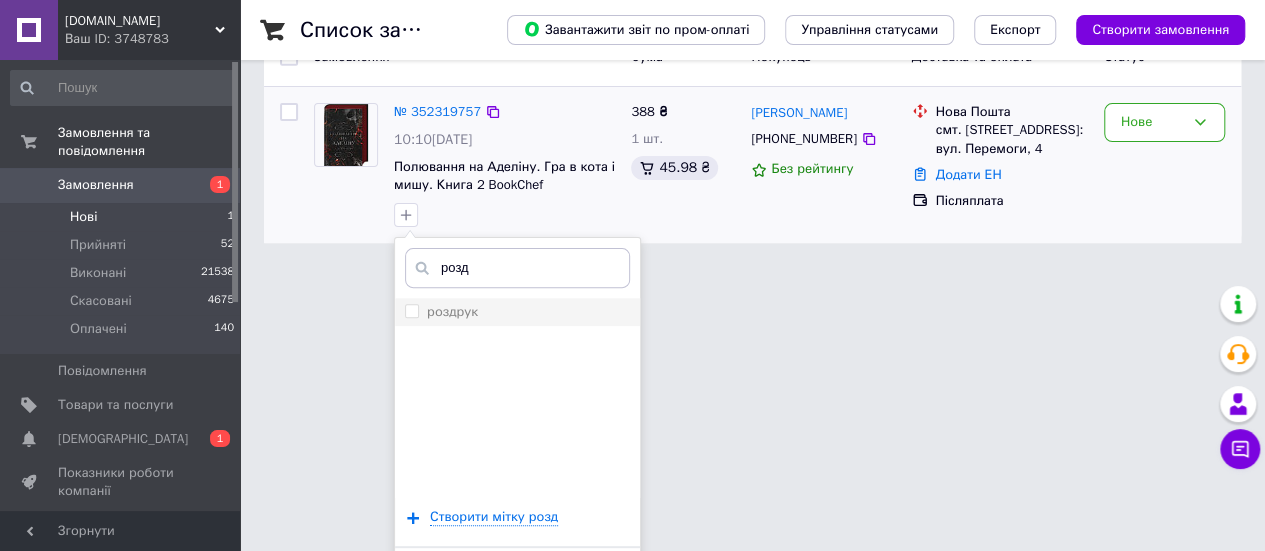 type on "розд" 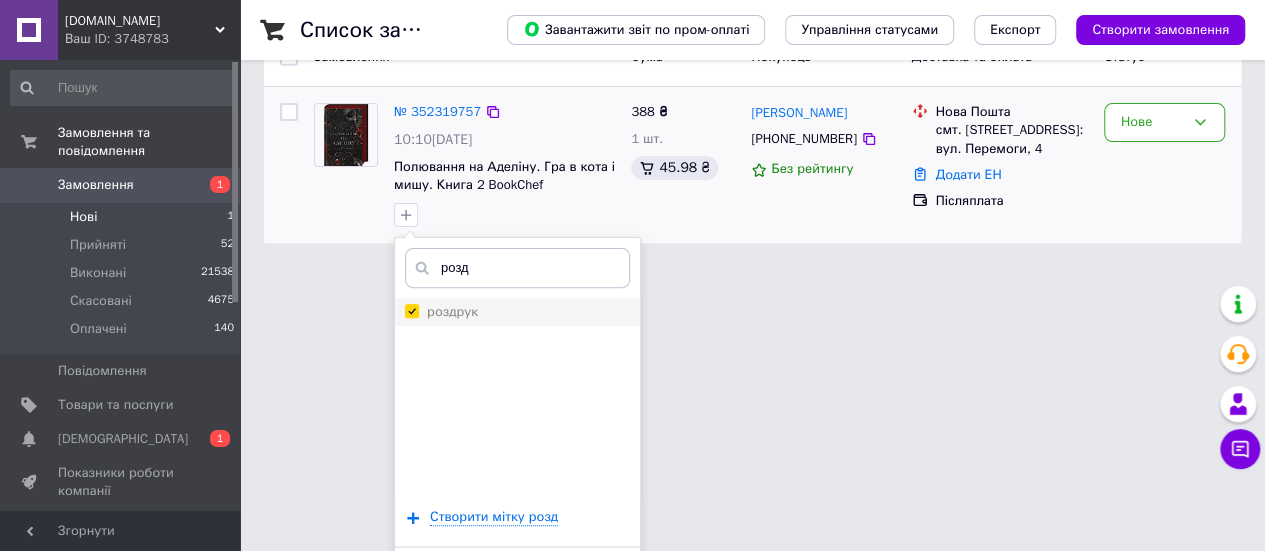 checkbox on "true" 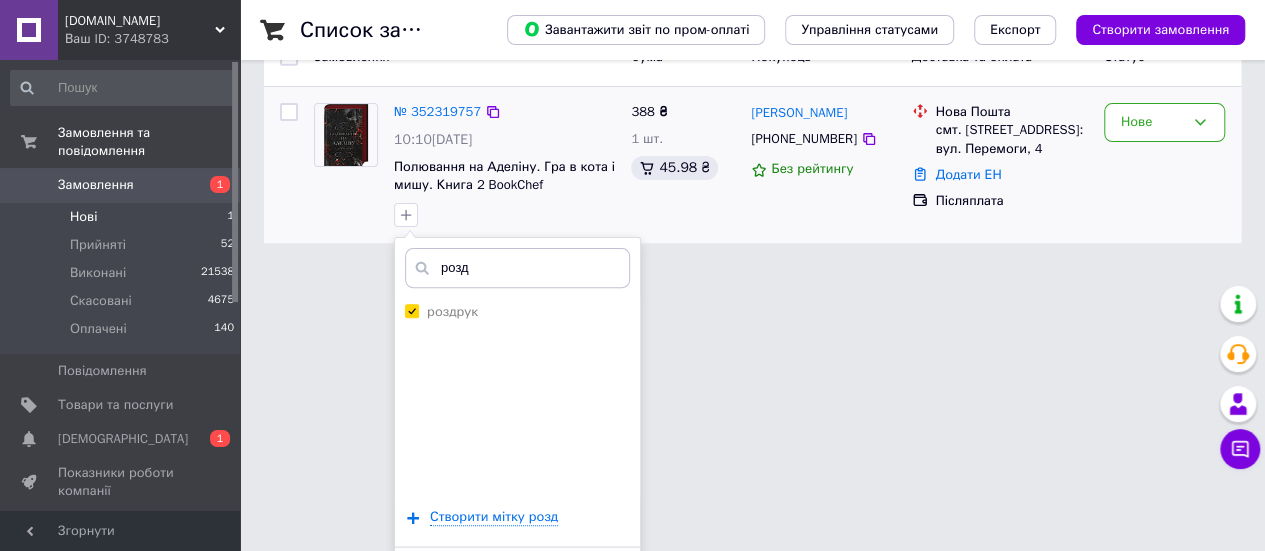 scroll, scrollTop: 253, scrollLeft: 0, axis: vertical 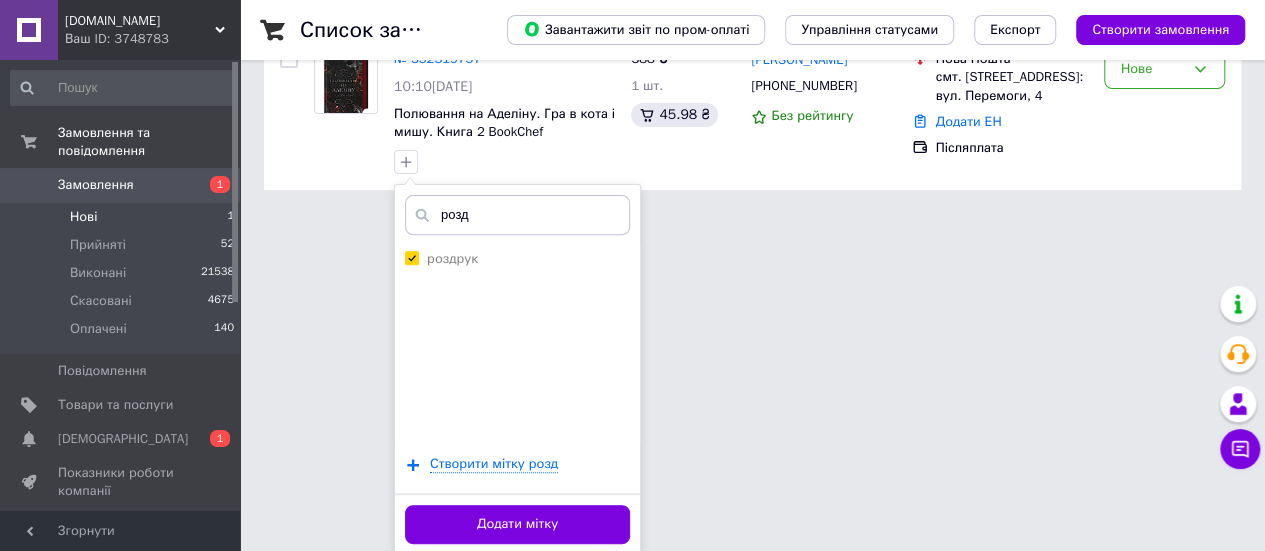 click on "Додати мітку" at bounding box center (517, 524) 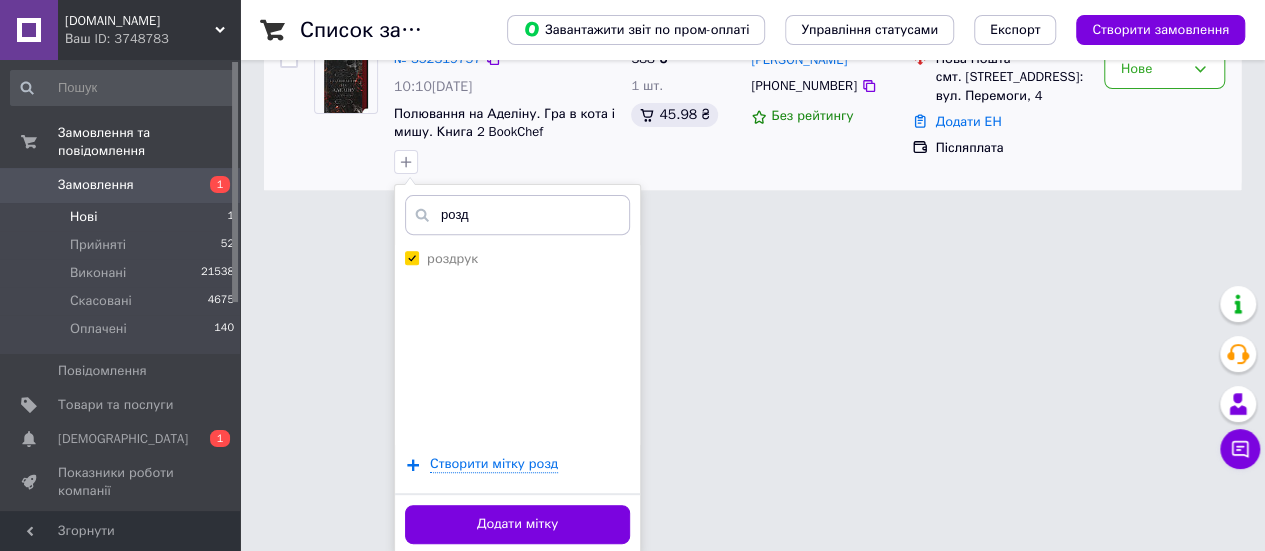 scroll, scrollTop: 0, scrollLeft: 0, axis: both 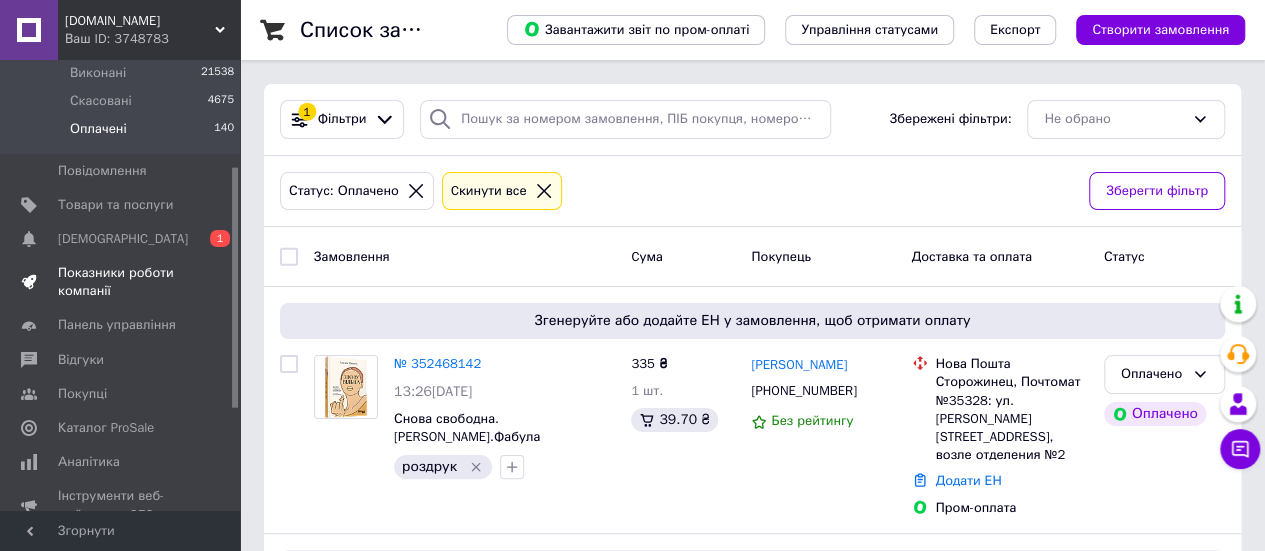 click on "Показники роботи компанії" at bounding box center [121, 282] 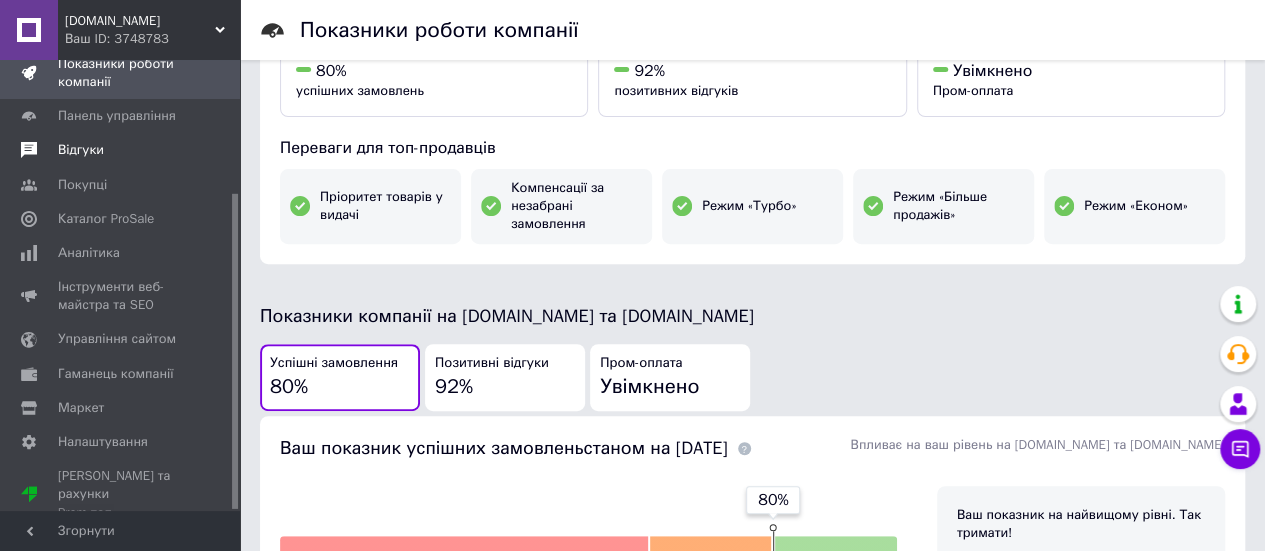 scroll, scrollTop: 300, scrollLeft: 0, axis: vertical 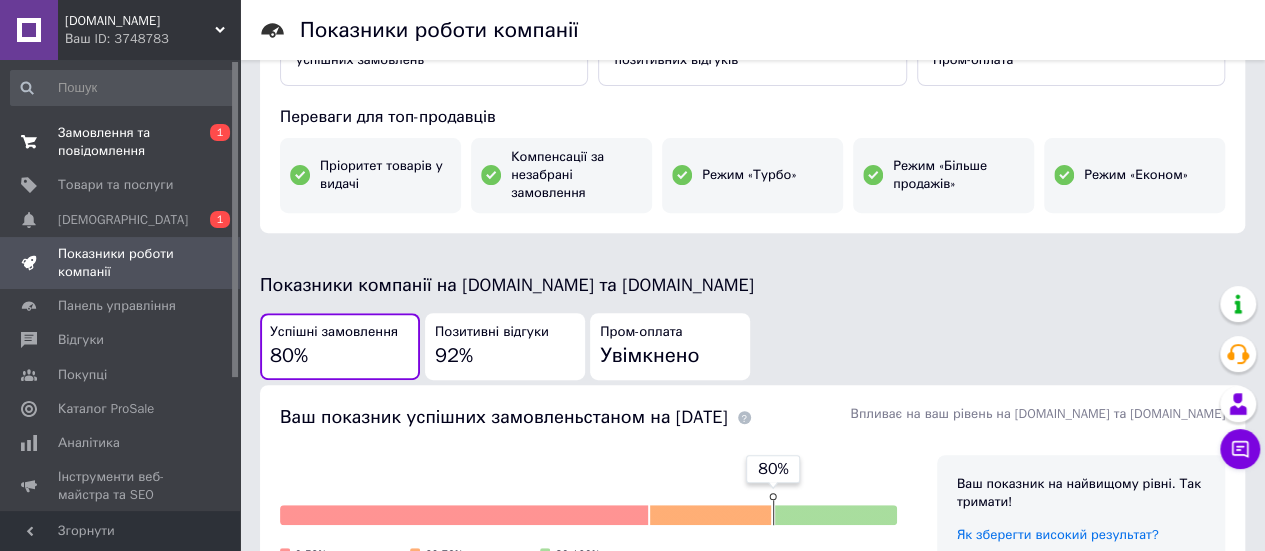 click on "Замовлення та повідомлення" at bounding box center [121, 142] 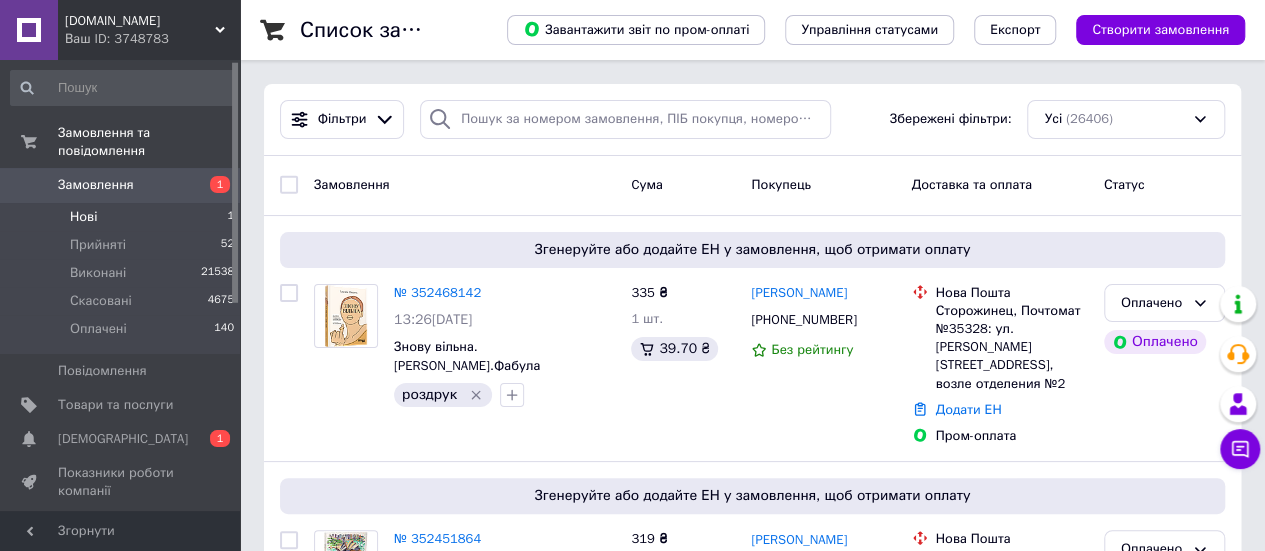 scroll, scrollTop: 100, scrollLeft: 0, axis: vertical 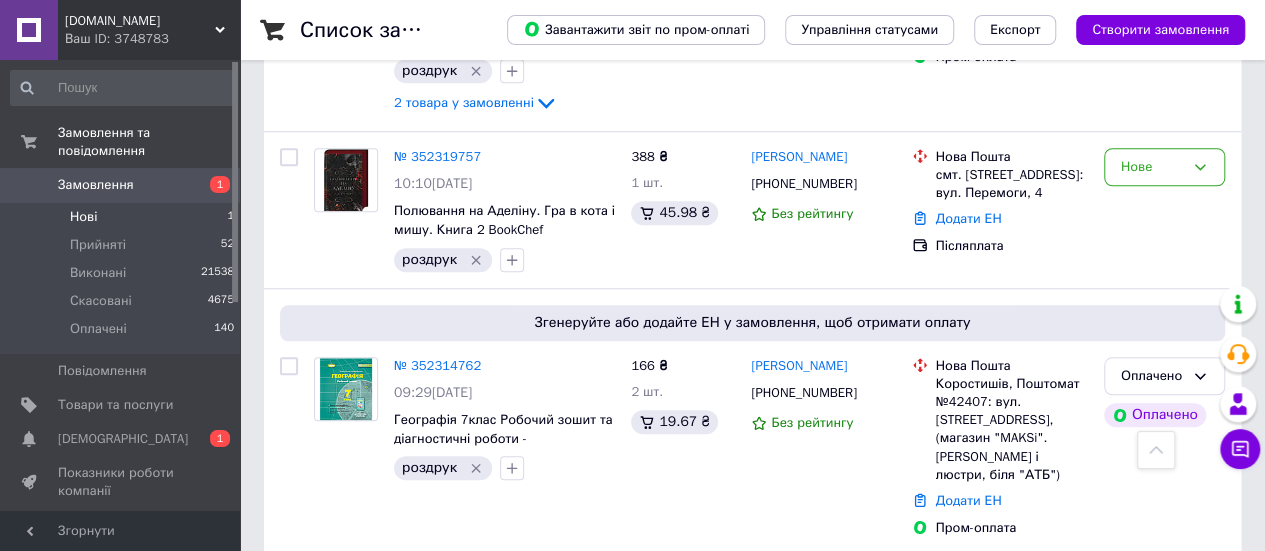click on "Нові" at bounding box center [83, 217] 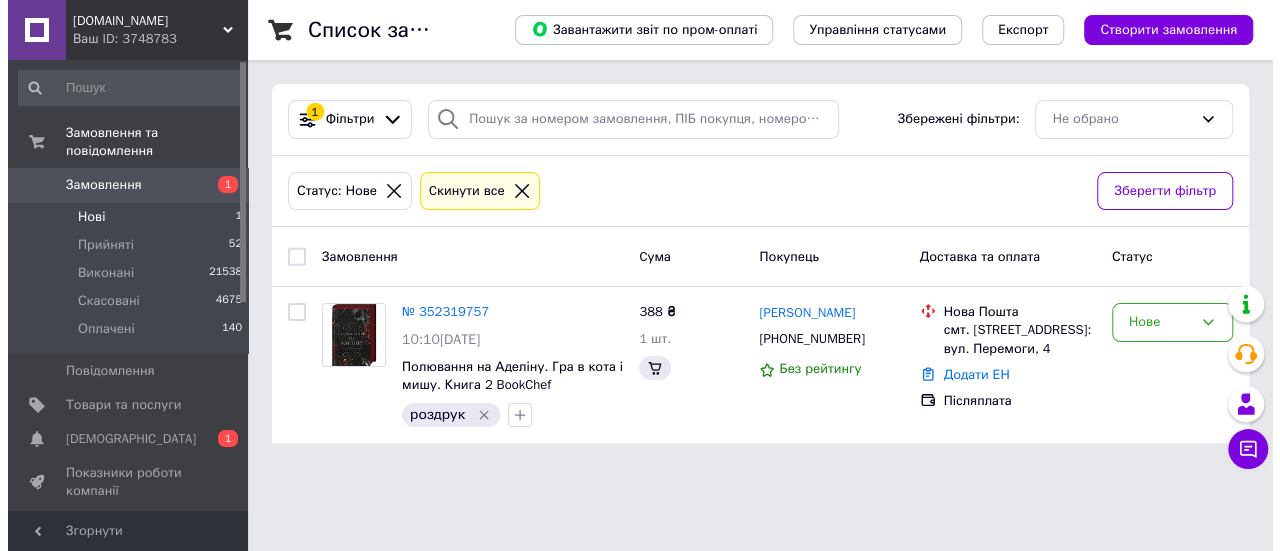 scroll, scrollTop: 0, scrollLeft: 0, axis: both 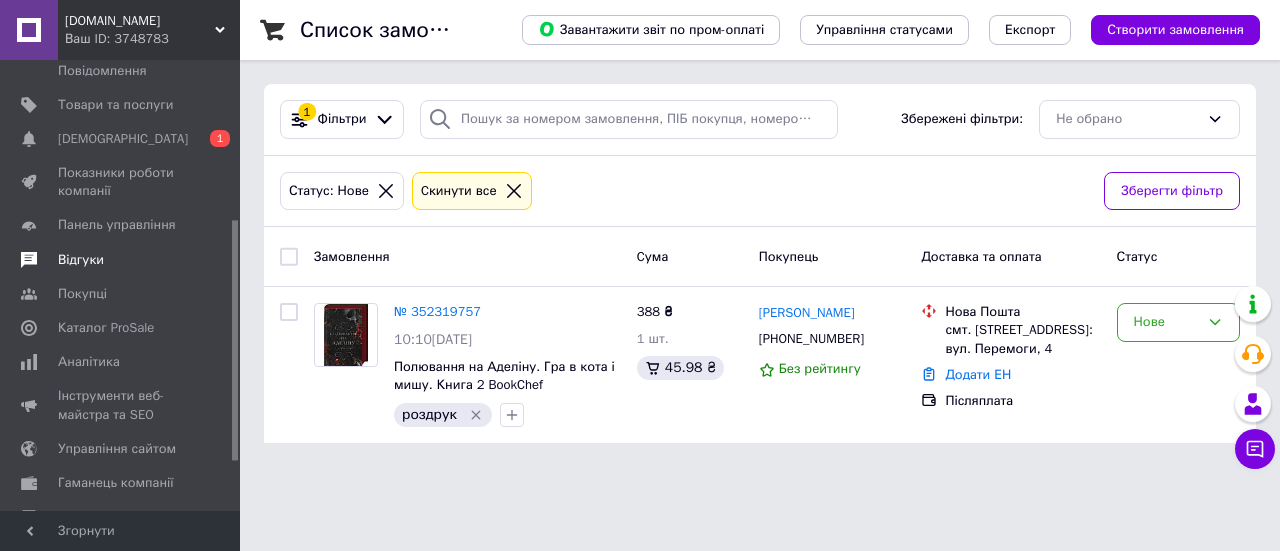 click on "Відгуки" at bounding box center (81, 260) 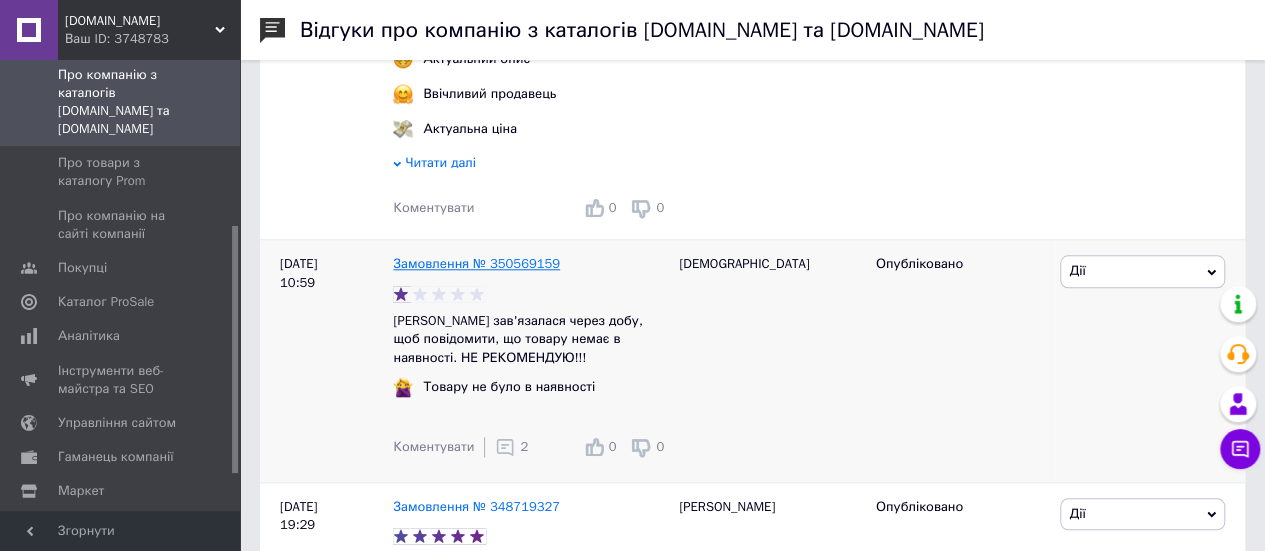 scroll, scrollTop: 900, scrollLeft: 0, axis: vertical 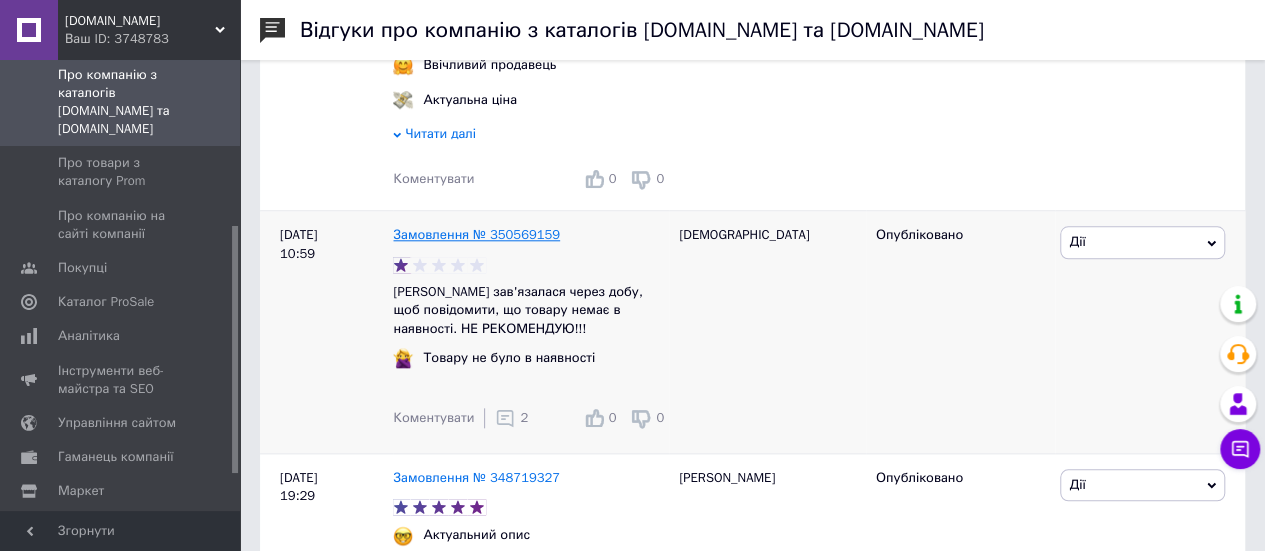 click on "Замовлення № 350569159" at bounding box center (476, 234) 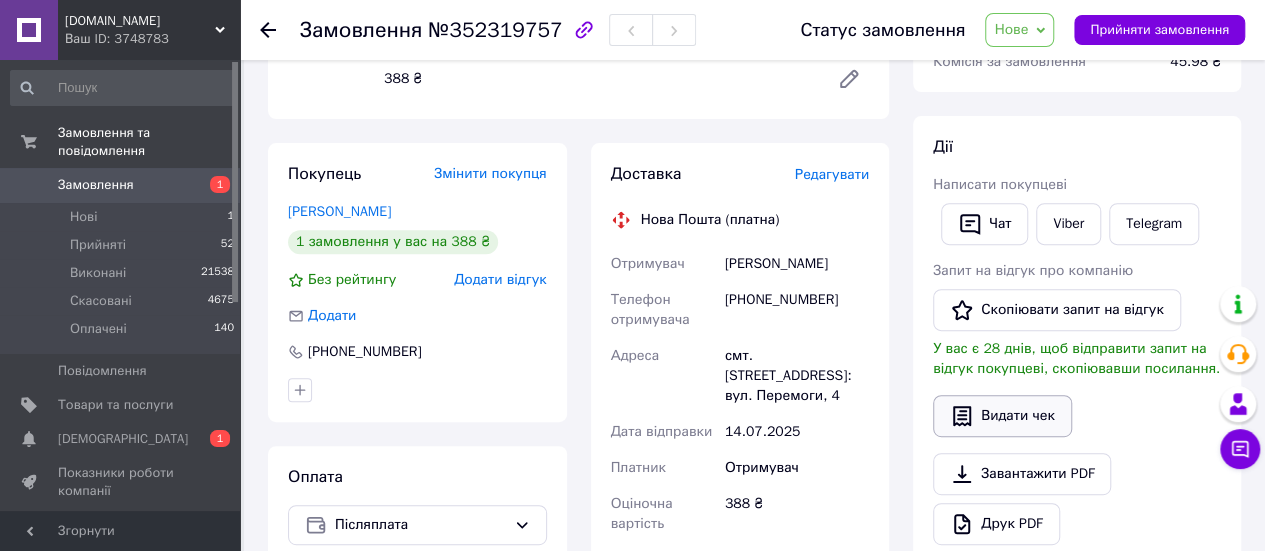 scroll, scrollTop: 400, scrollLeft: 0, axis: vertical 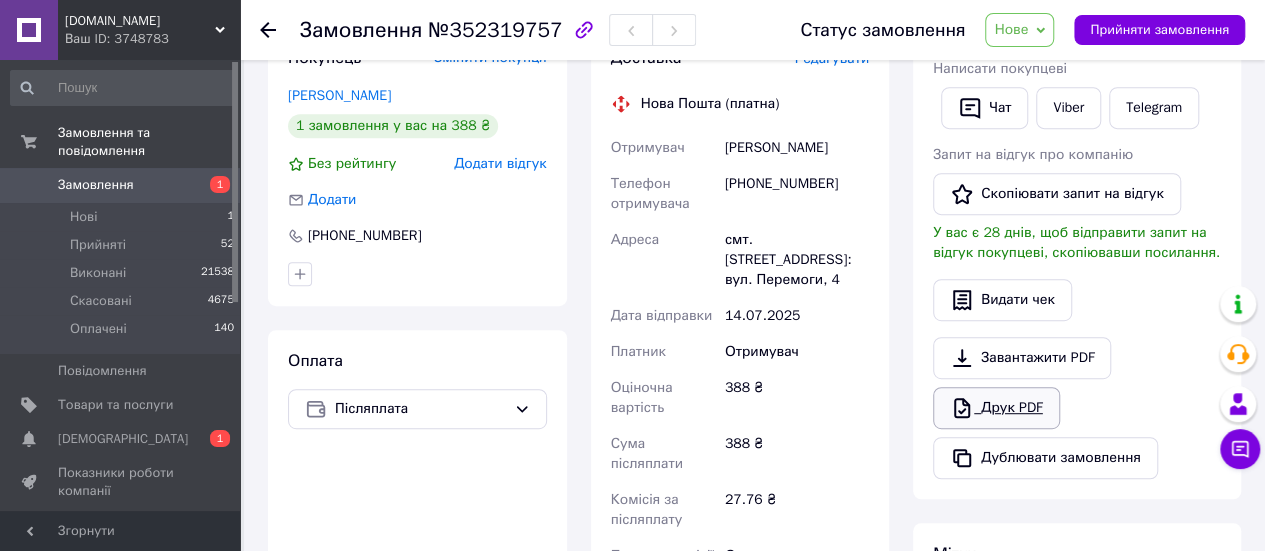 click on "Друк PDF" at bounding box center (996, 408) 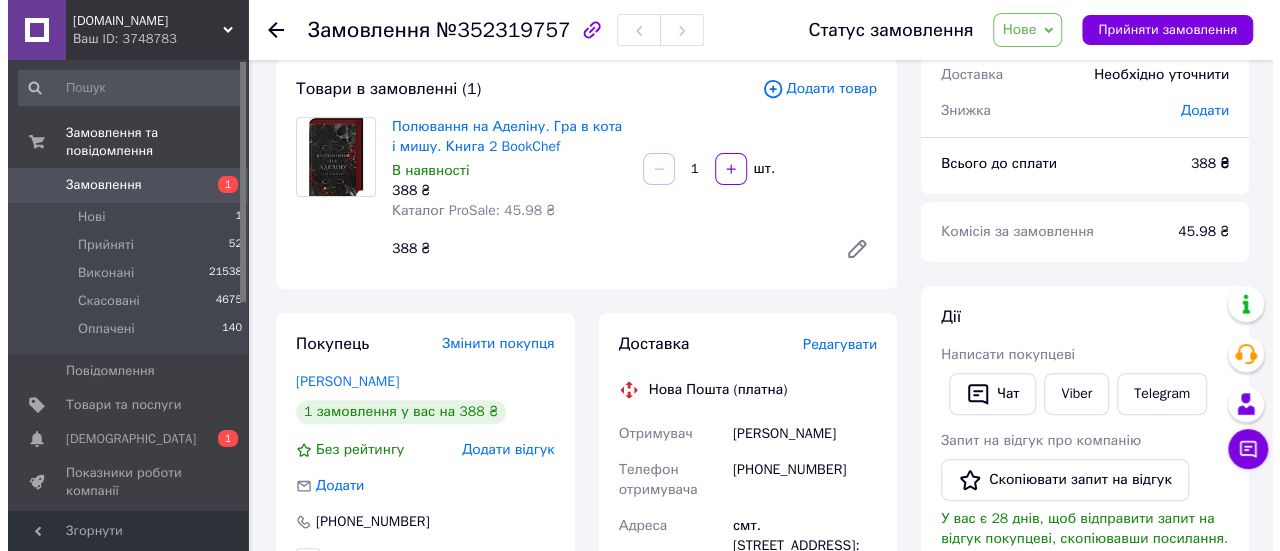 scroll, scrollTop: 0, scrollLeft: 0, axis: both 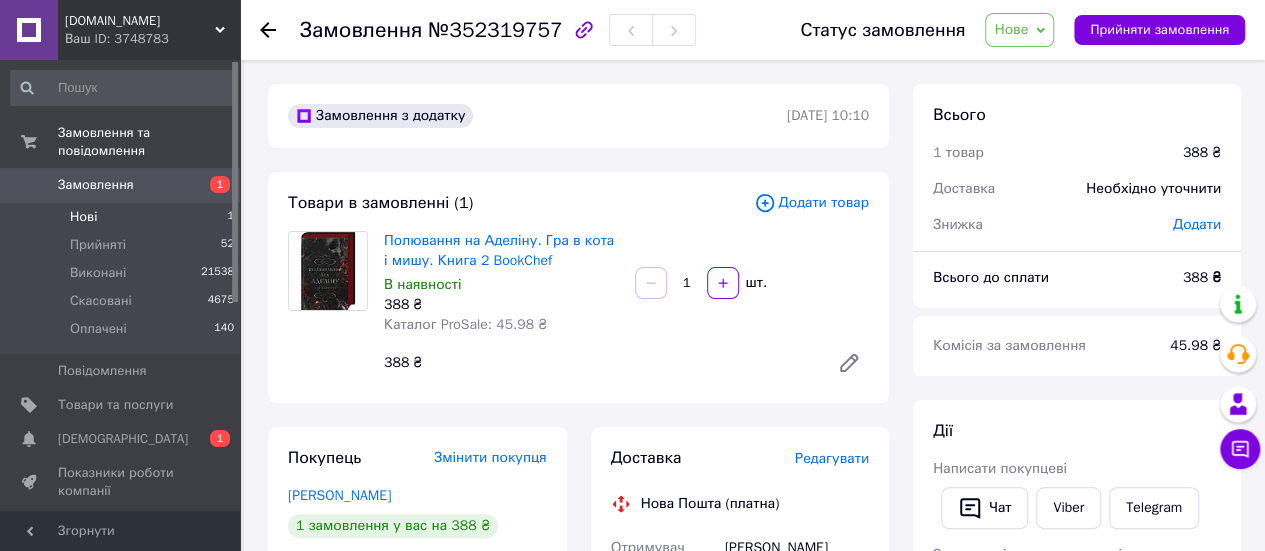 click on "Нові 1" at bounding box center (123, 217) 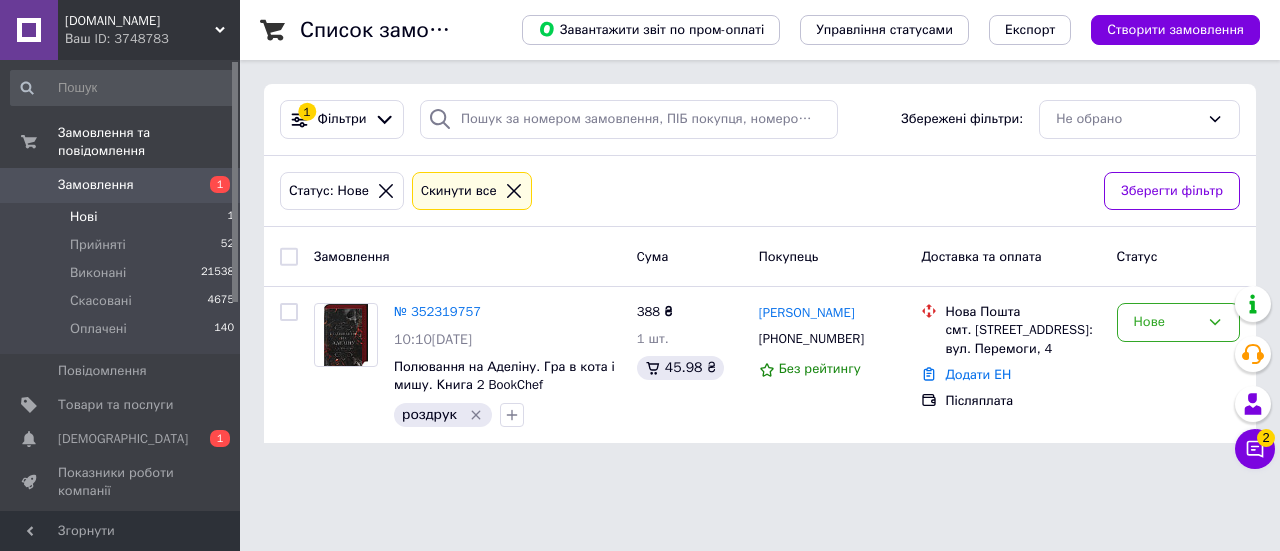 click on "Нові" at bounding box center [83, 217] 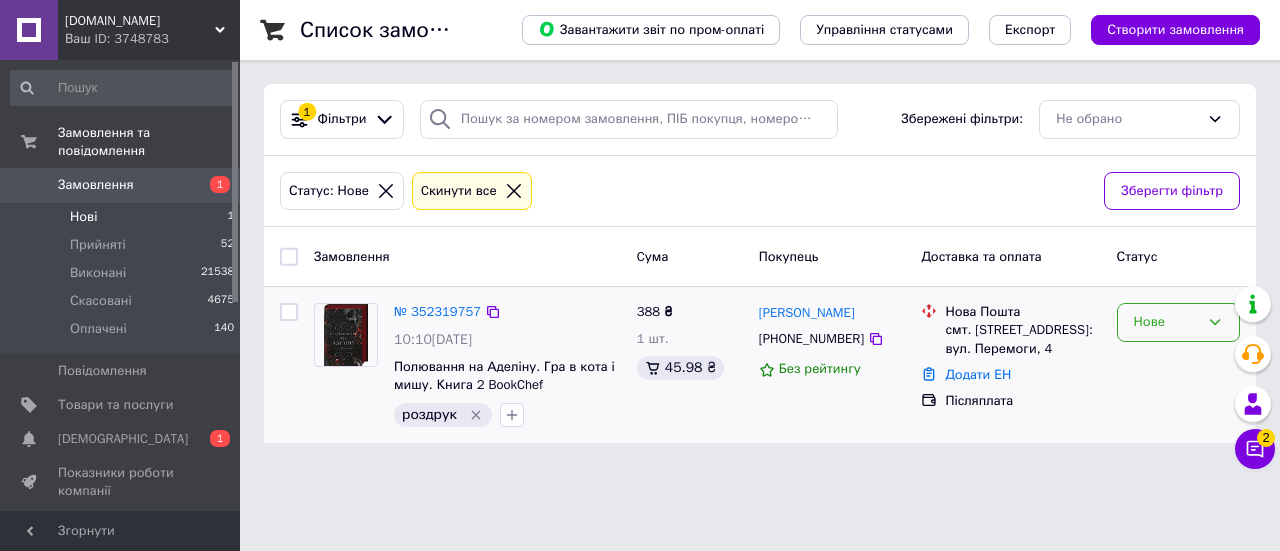 click on "Нове" at bounding box center (1166, 322) 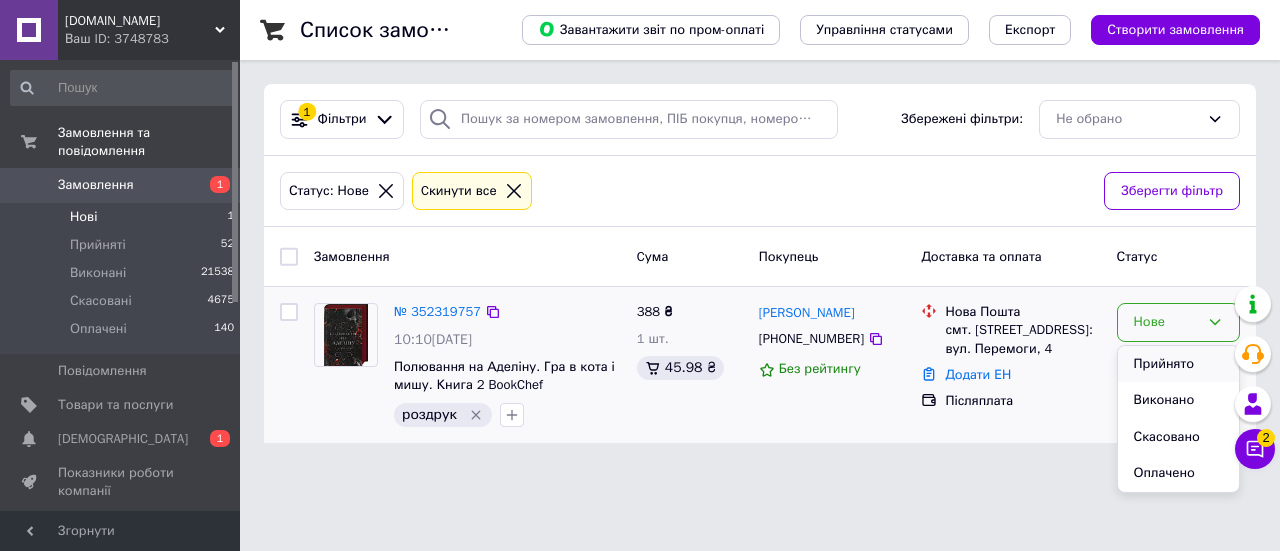 click on "Прийнято" at bounding box center [1178, 364] 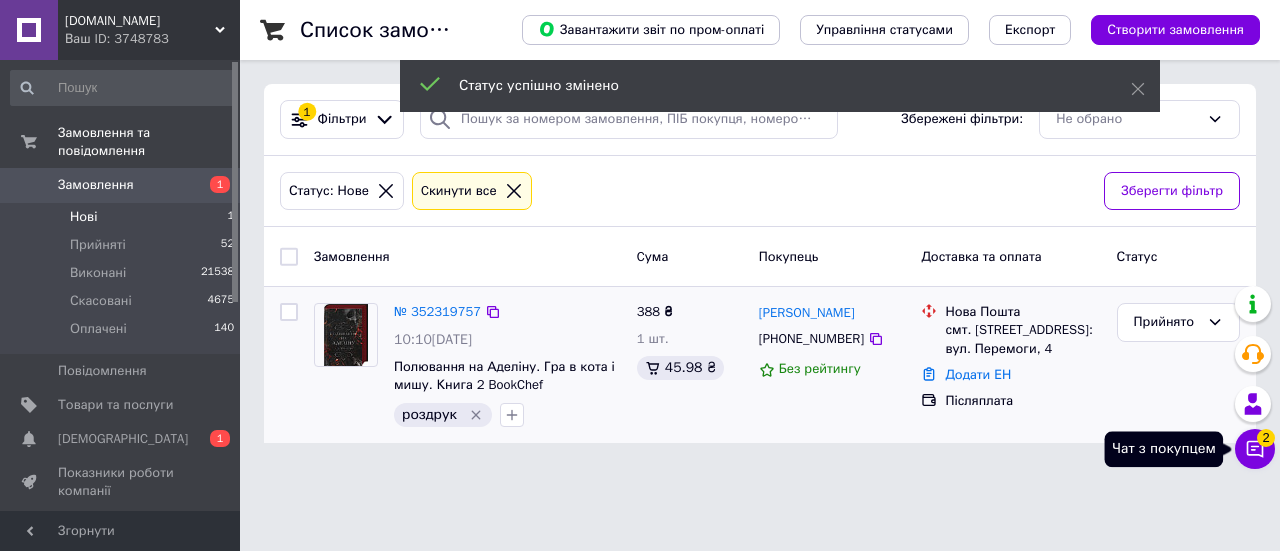 click 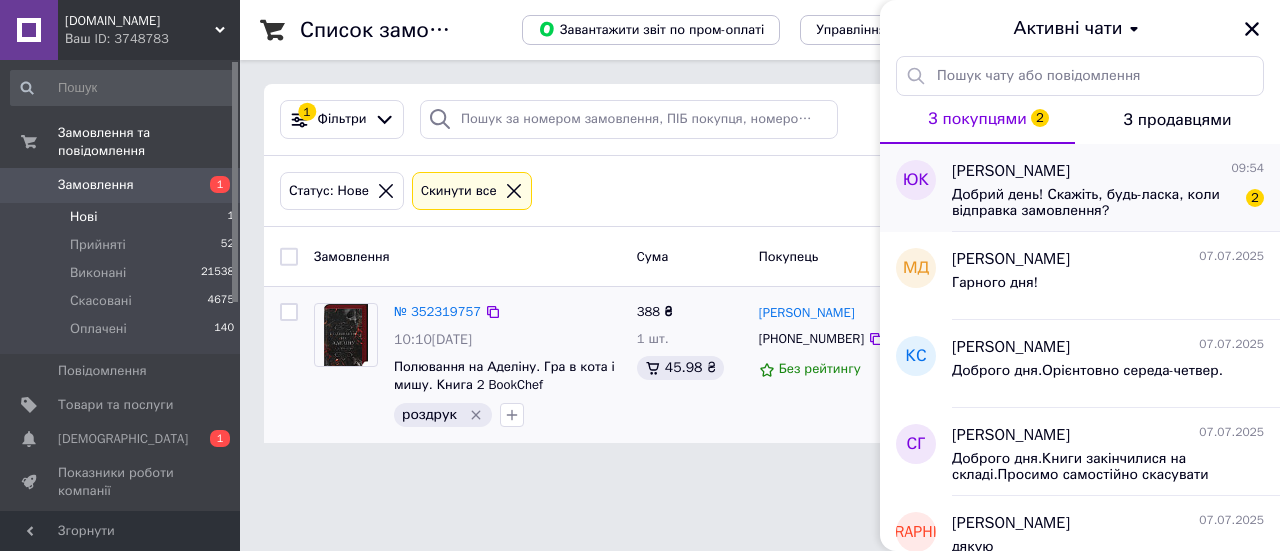 click on "Добрий день! Скажіть, будь-ласка, коли відправка замовлення?" at bounding box center [1094, 203] 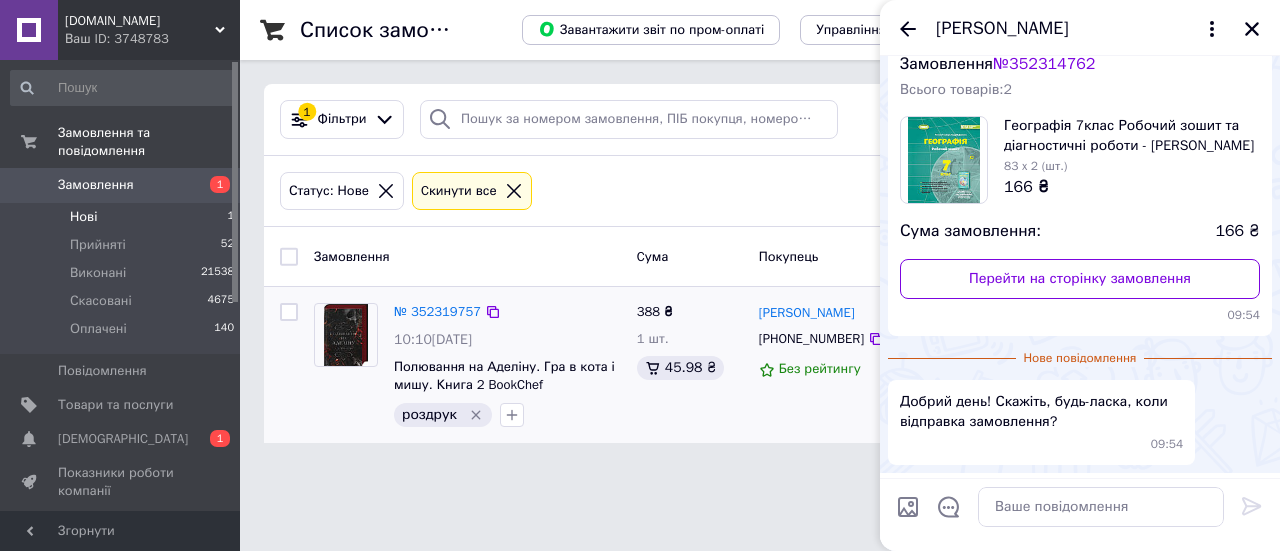 scroll, scrollTop: 36, scrollLeft: 0, axis: vertical 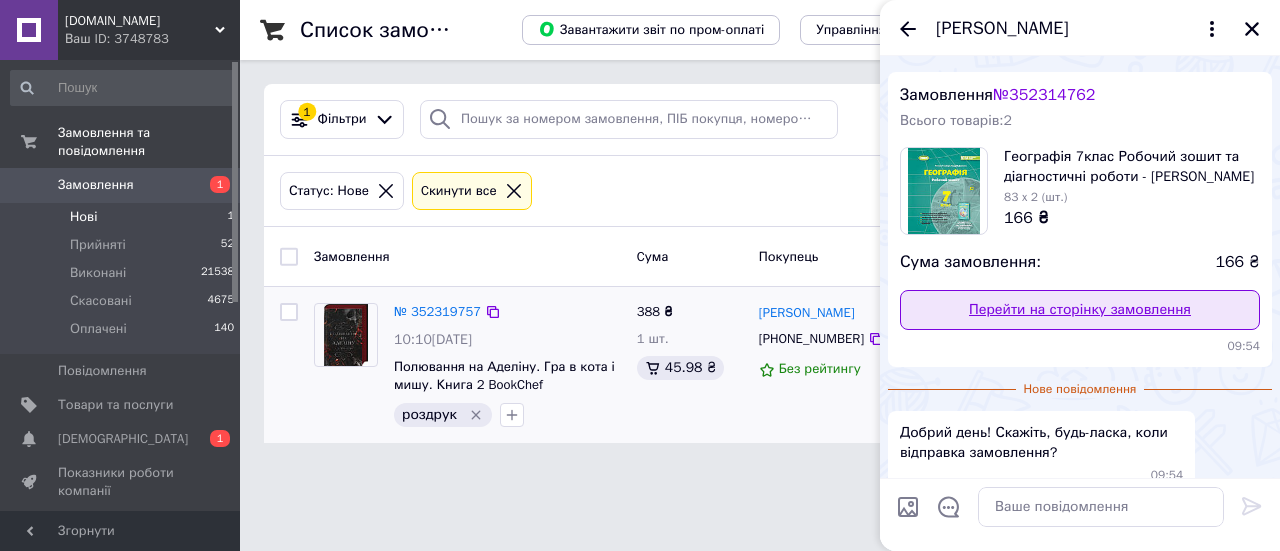 click on "Перейти на сторінку замовлення" at bounding box center [1080, 310] 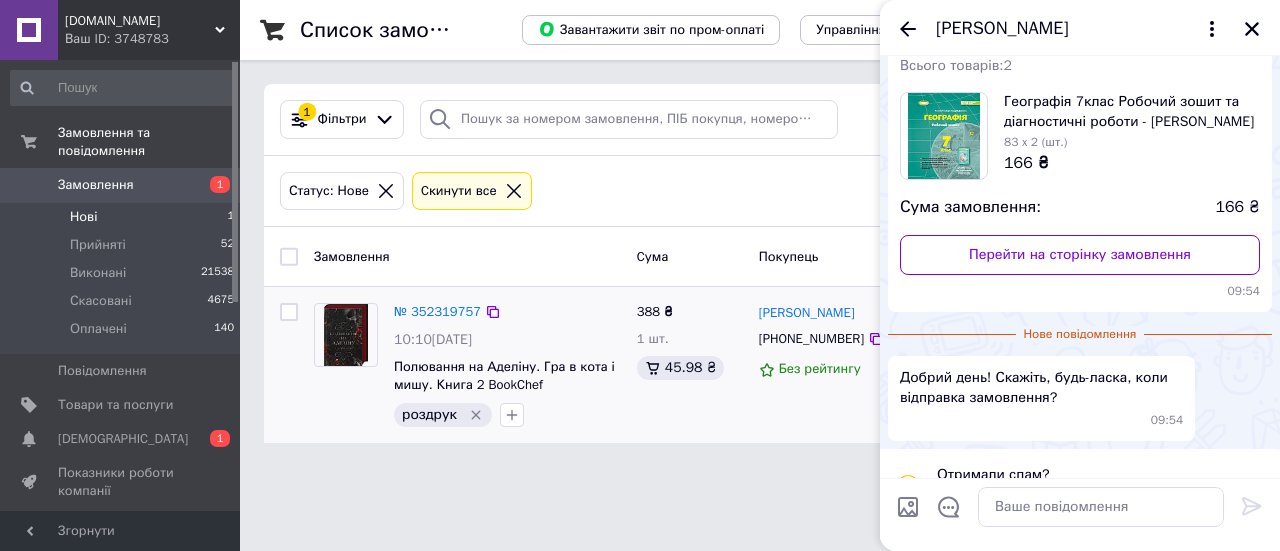 scroll, scrollTop: 136, scrollLeft: 0, axis: vertical 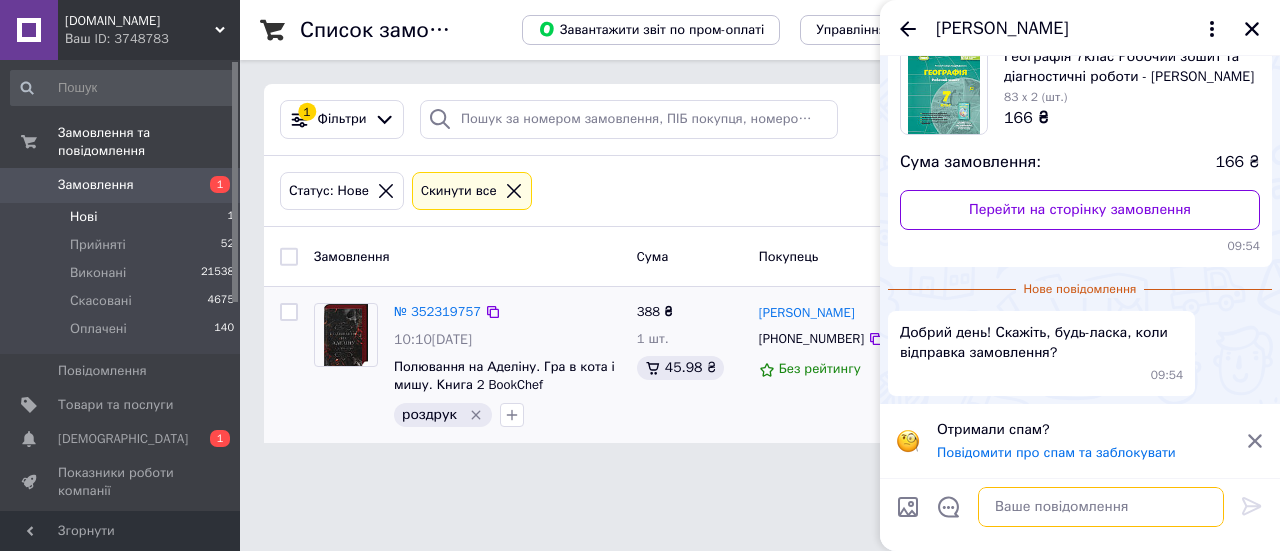 click at bounding box center (1101, 507) 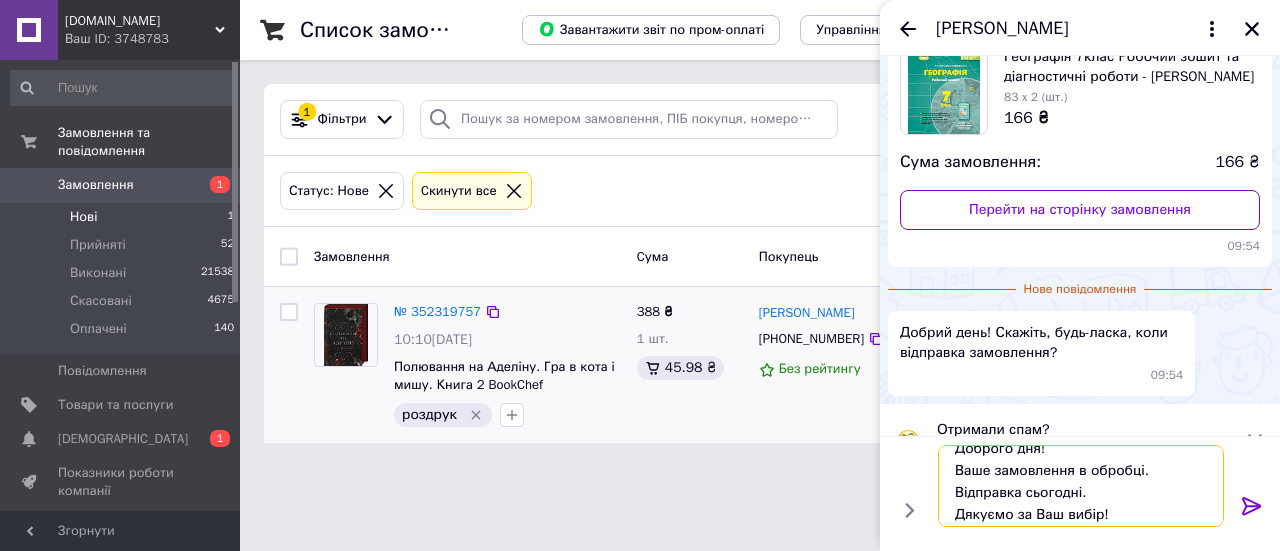 scroll, scrollTop: 23, scrollLeft: 0, axis: vertical 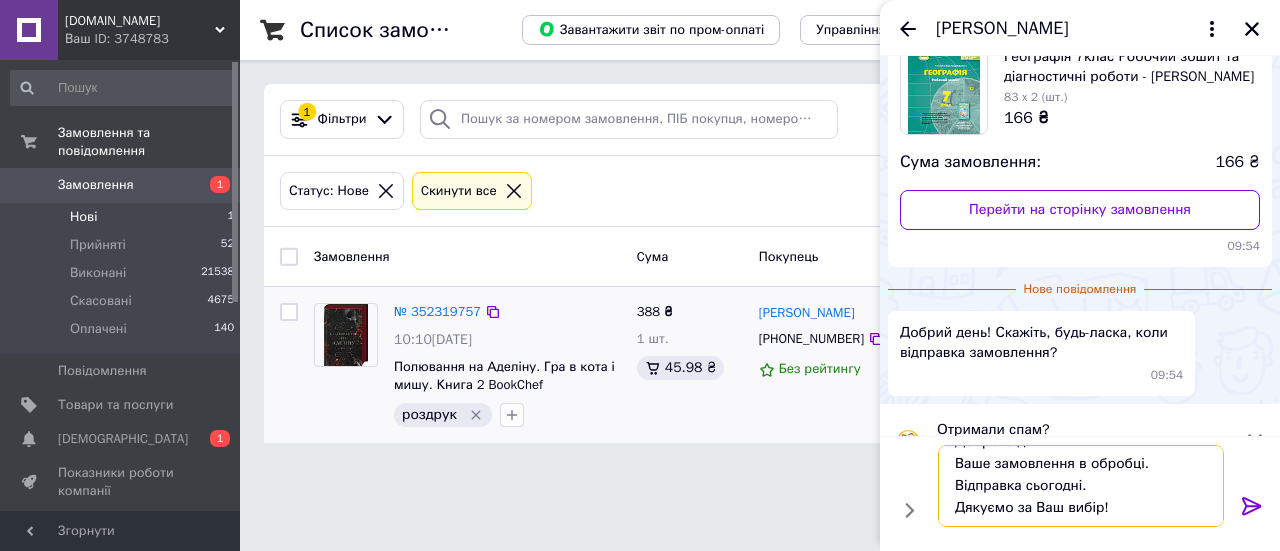 type on "Доброго дня!
Ваше замовлення в обробці. Відправка сьогодні.
Дякуємо за Ваш вибір!" 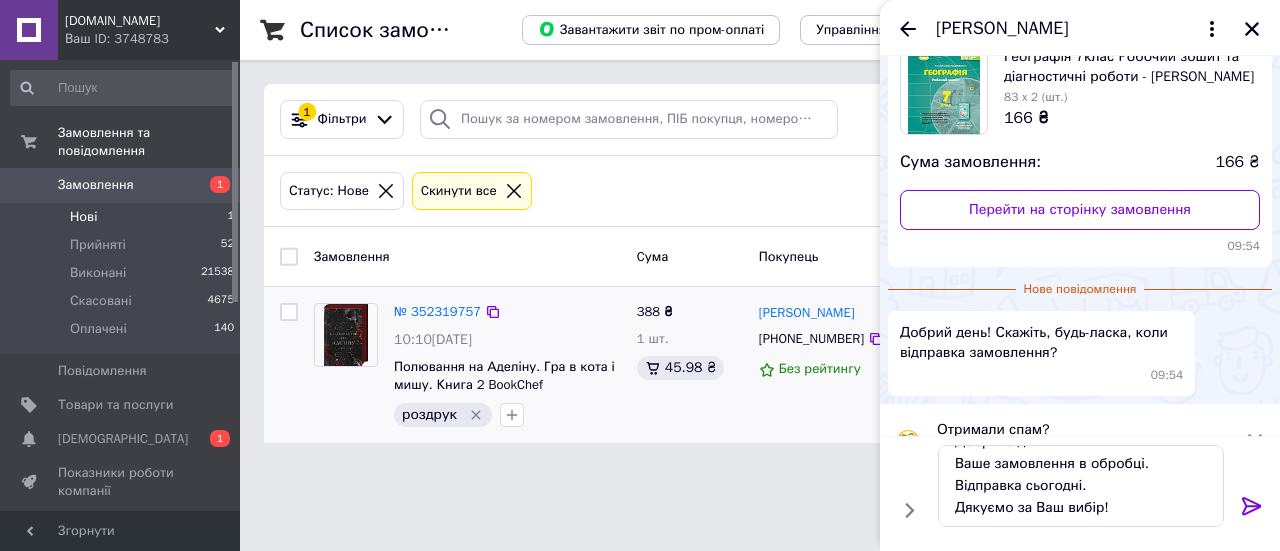 click 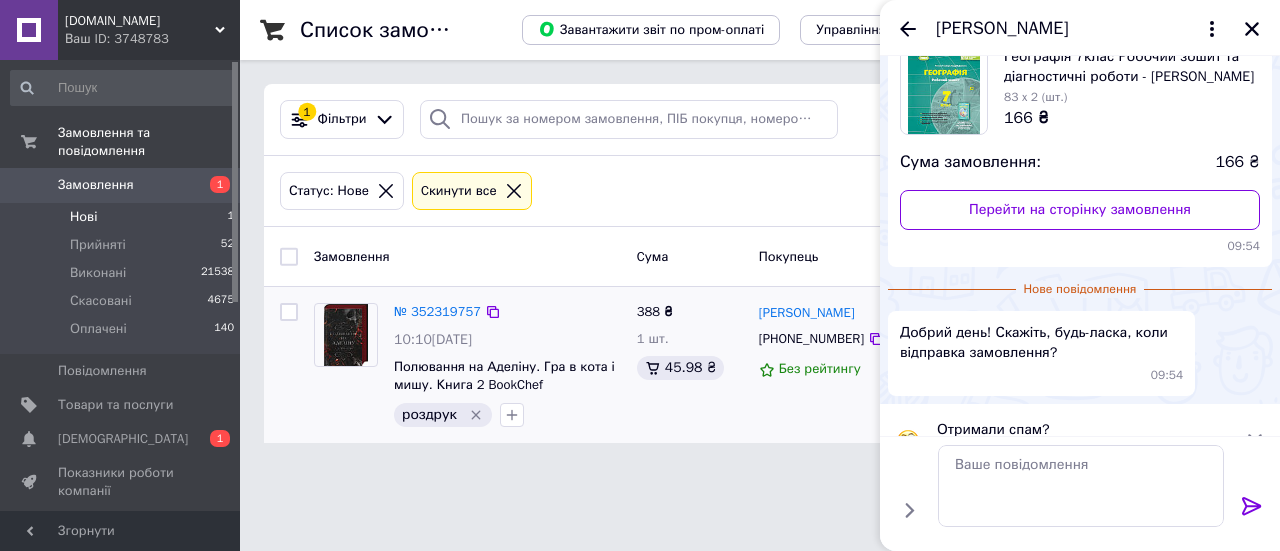 scroll, scrollTop: 0, scrollLeft: 0, axis: both 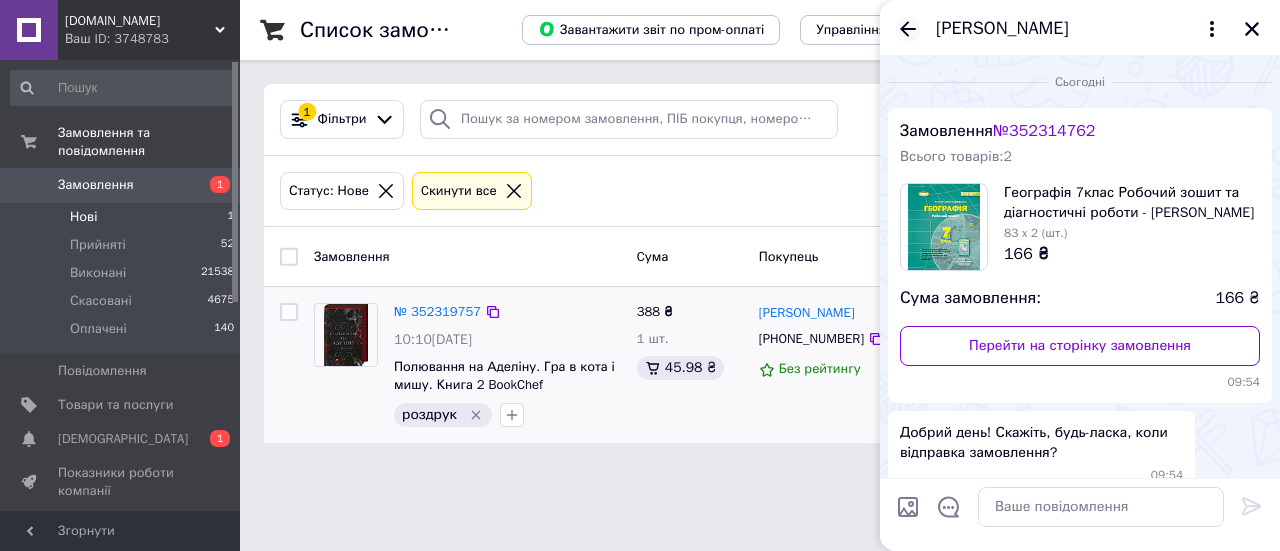 click 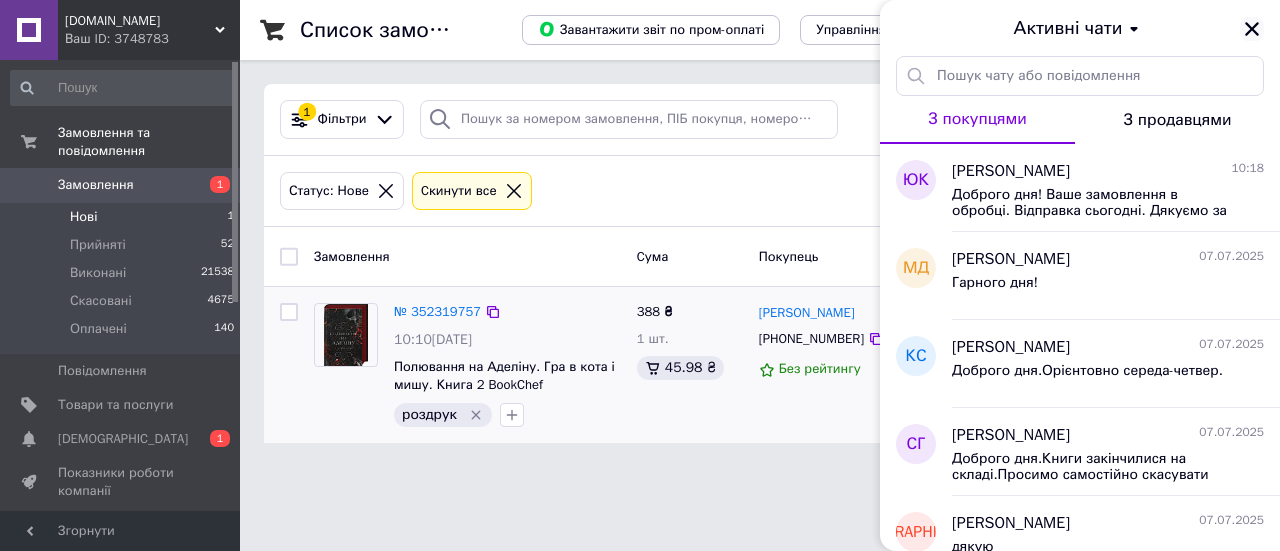 click 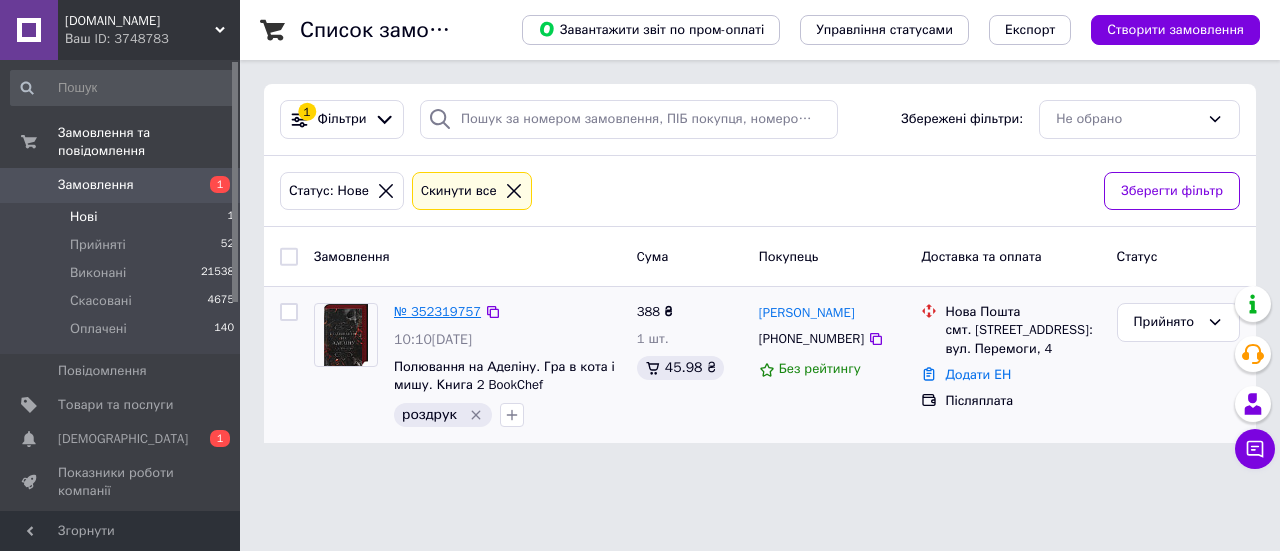 click on "№ 352319757" at bounding box center (437, 311) 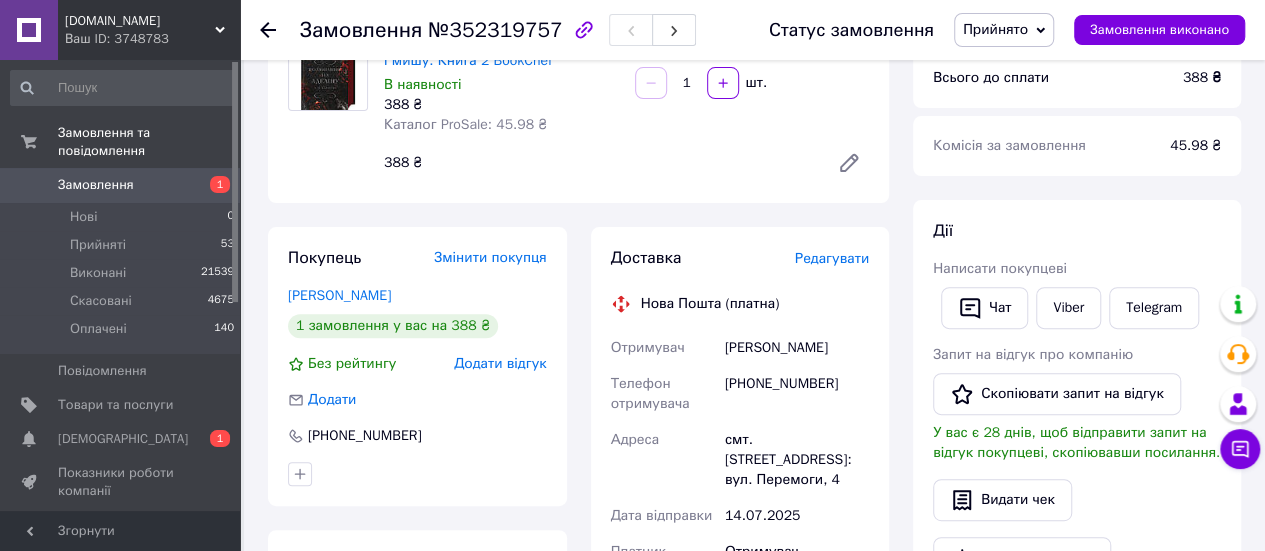 scroll, scrollTop: 0, scrollLeft: 0, axis: both 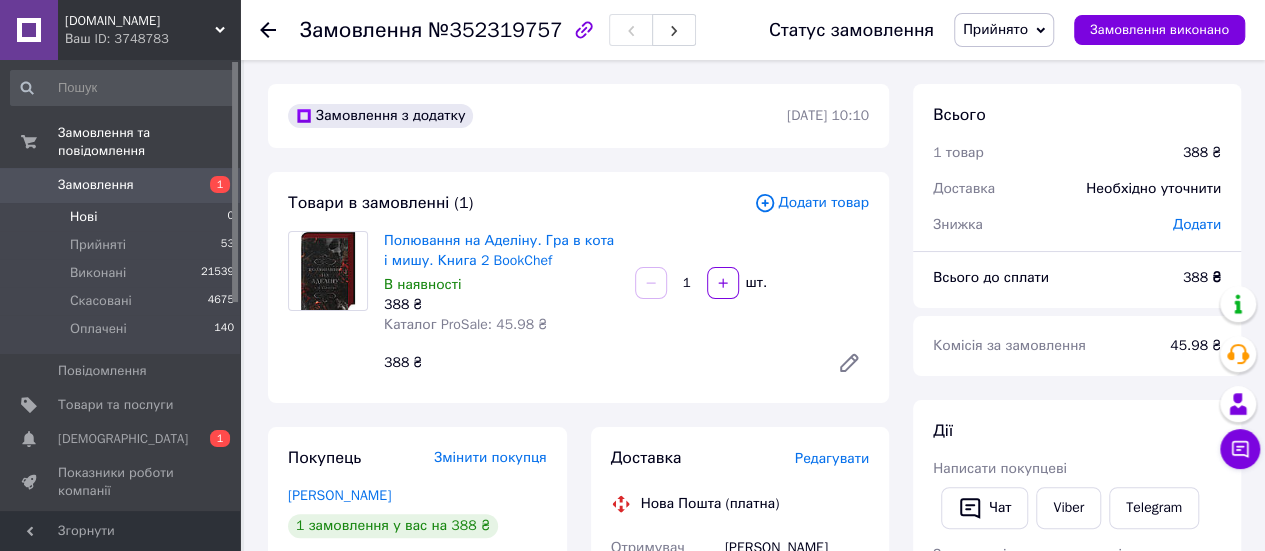 click on "Нові 0" at bounding box center (123, 217) 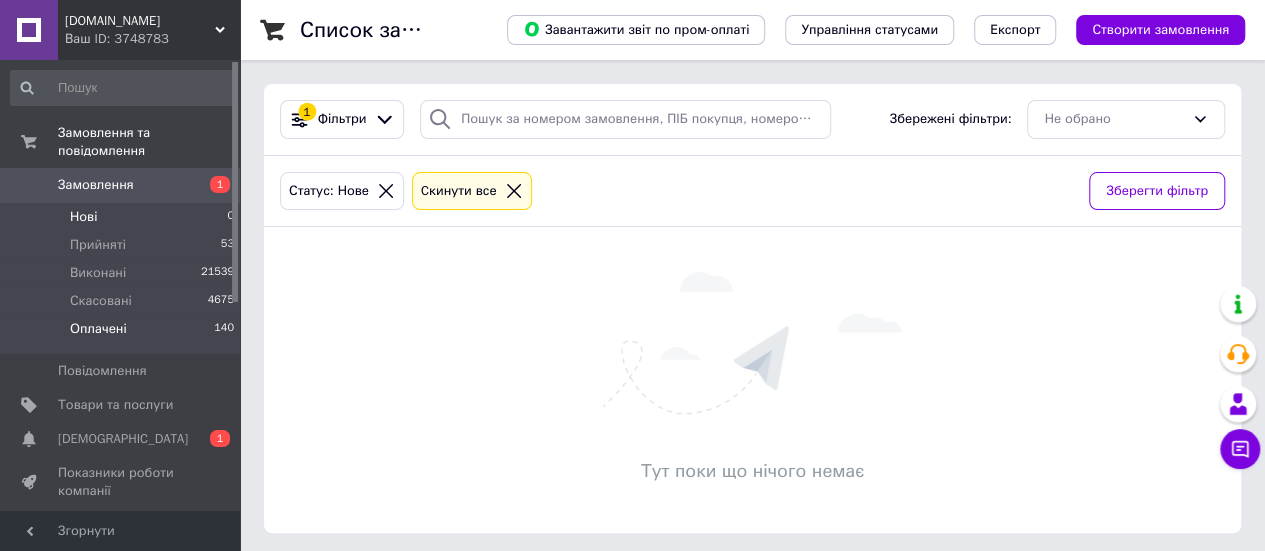click on "Оплачені" at bounding box center (98, 329) 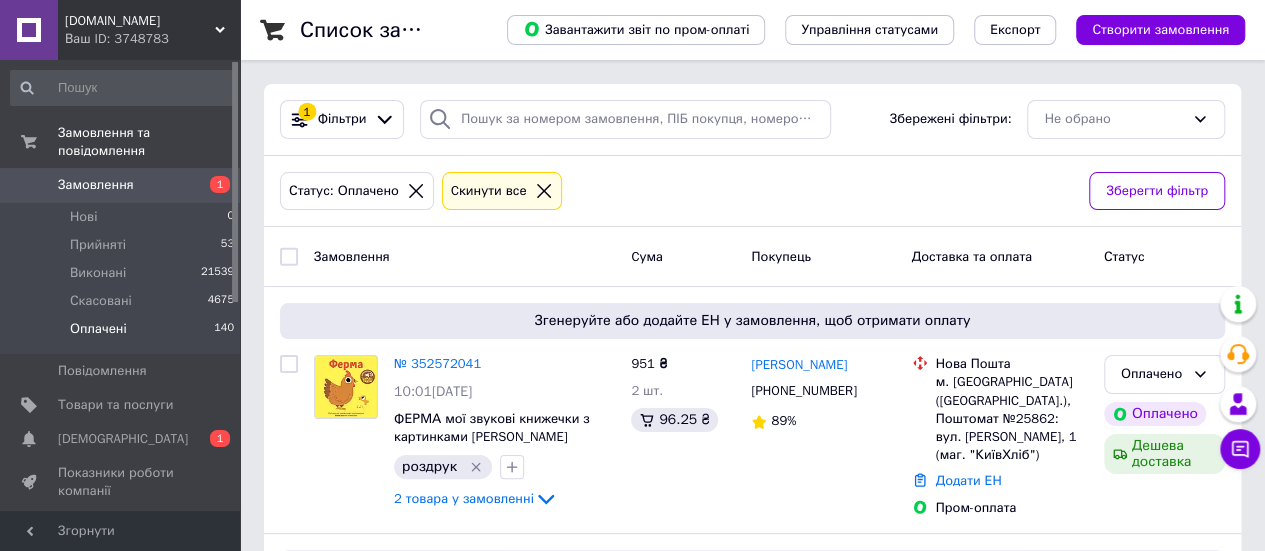 click 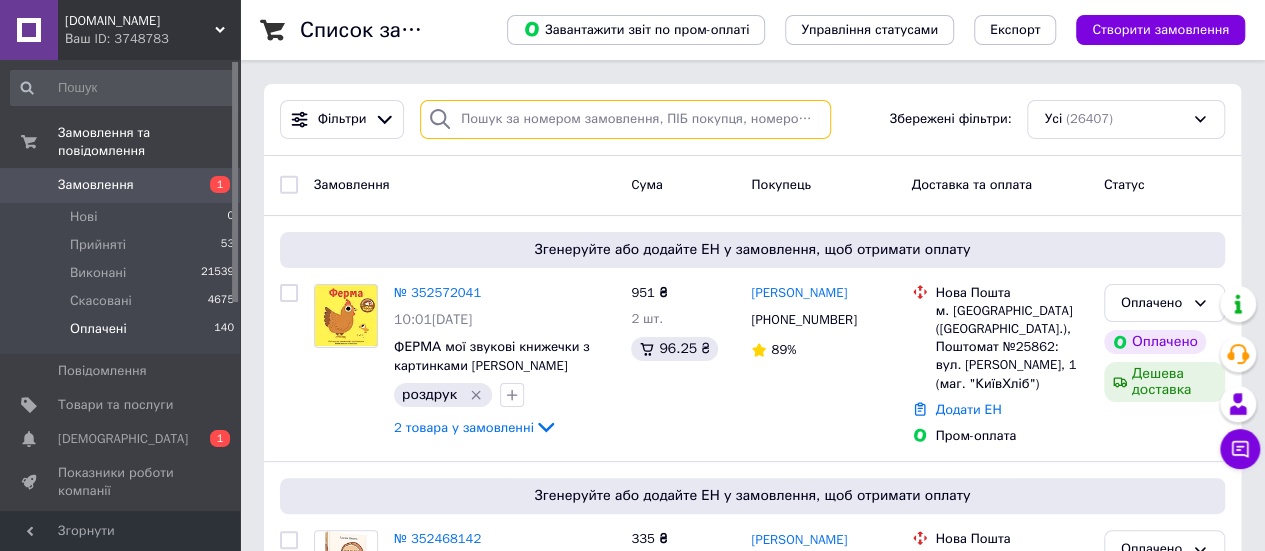 click at bounding box center [625, 119] 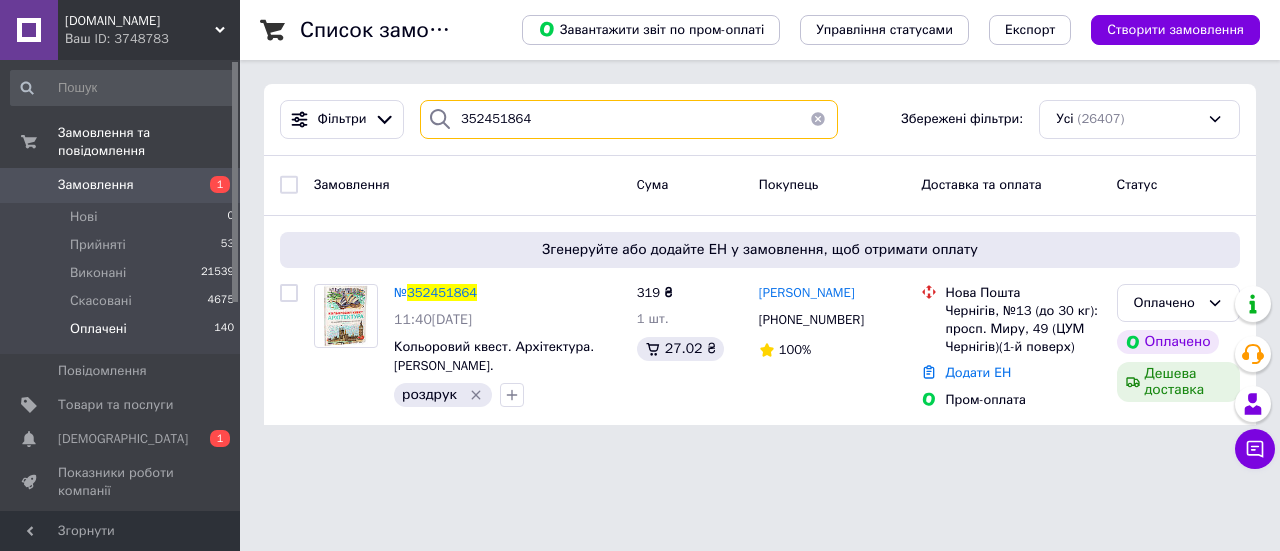 drag, startPoint x: 534, startPoint y: 122, endPoint x: 483, endPoint y: 129, distance: 51.47815 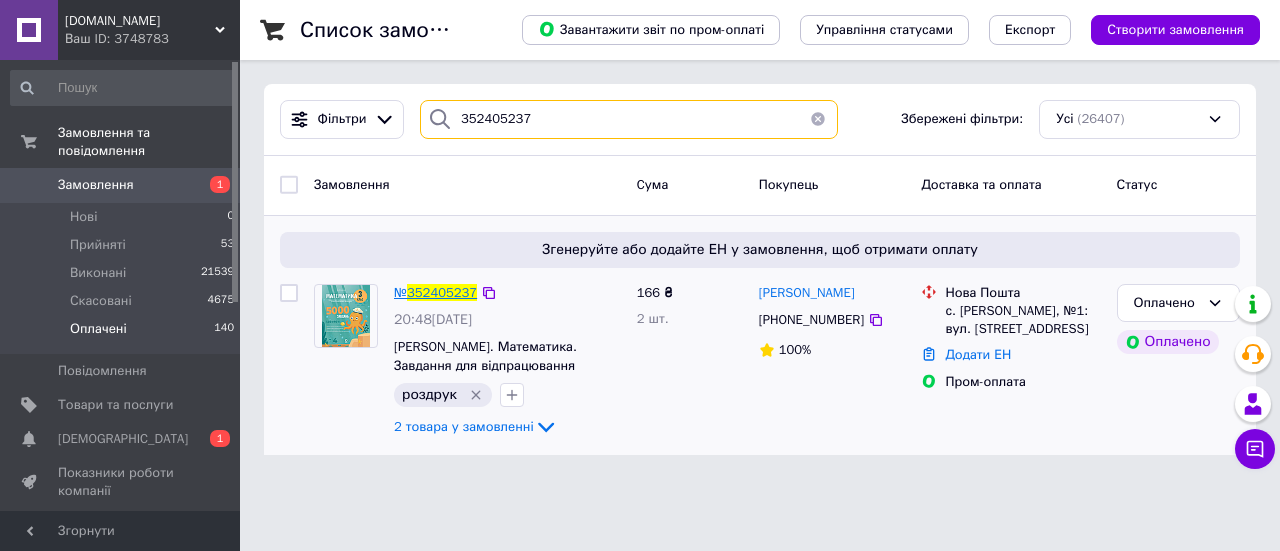 type on "352405237" 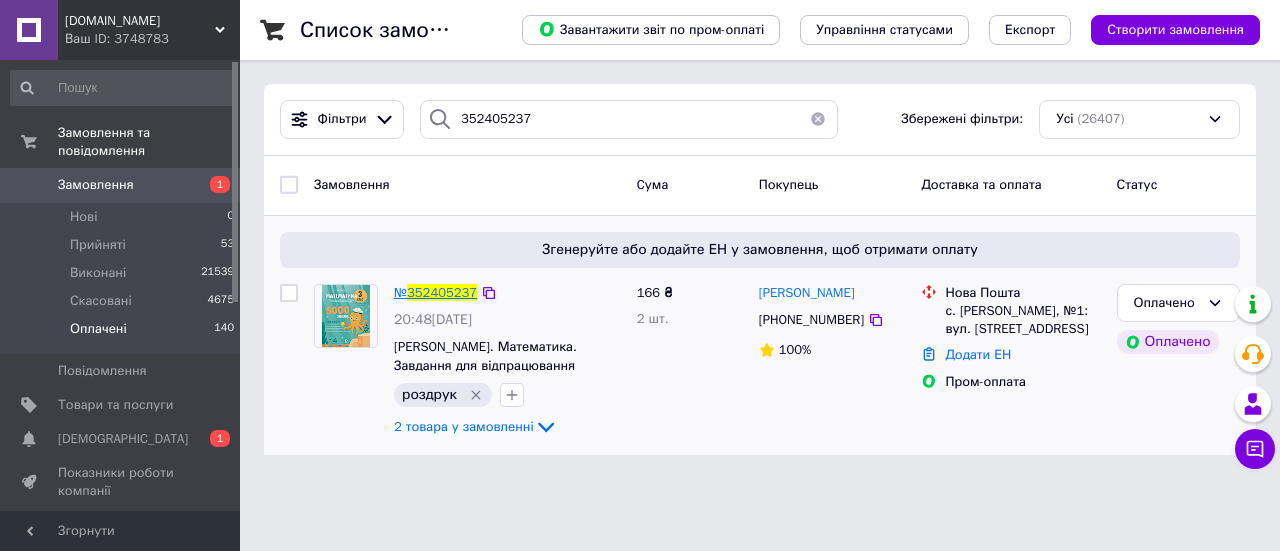 click on "352405237" at bounding box center (442, 292) 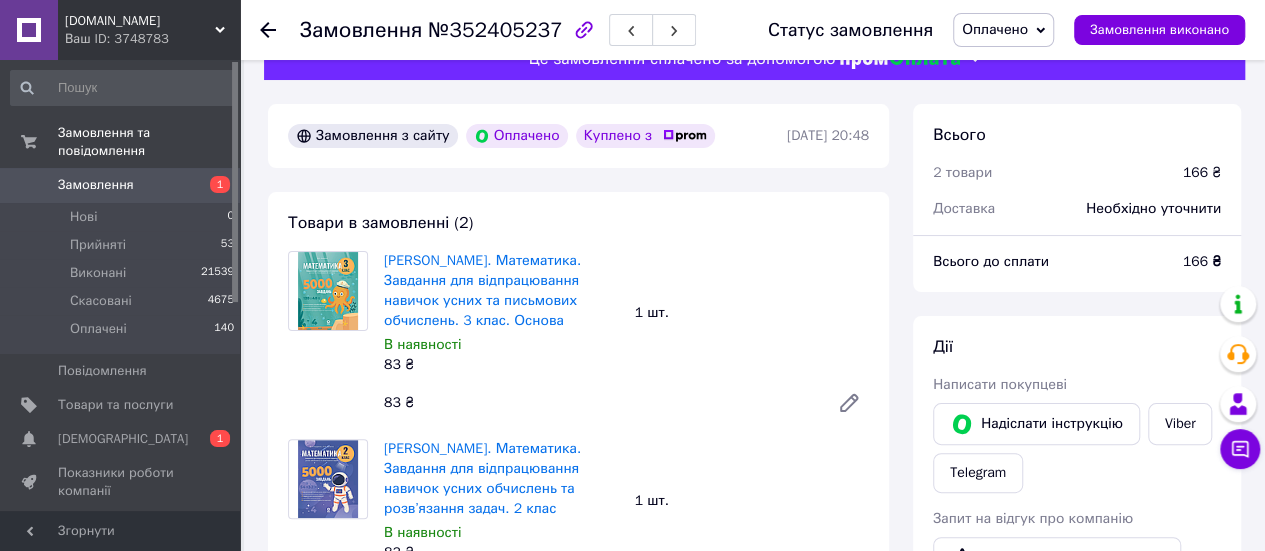 scroll, scrollTop: 0, scrollLeft: 0, axis: both 